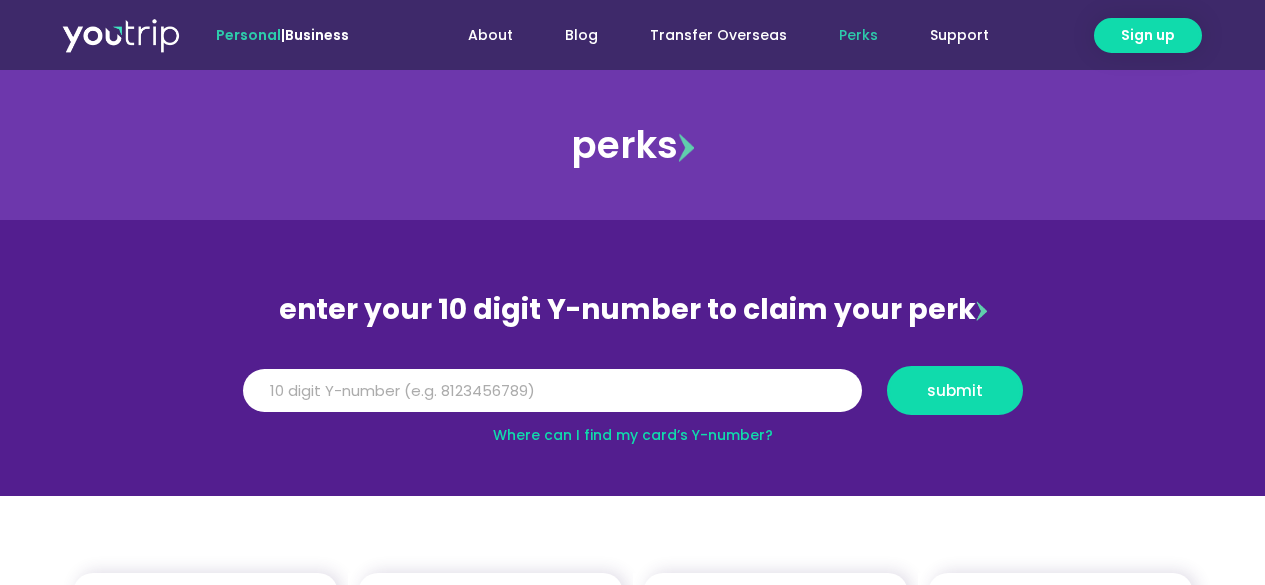 scroll, scrollTop: 0, scrollLeft: 0, axis: both 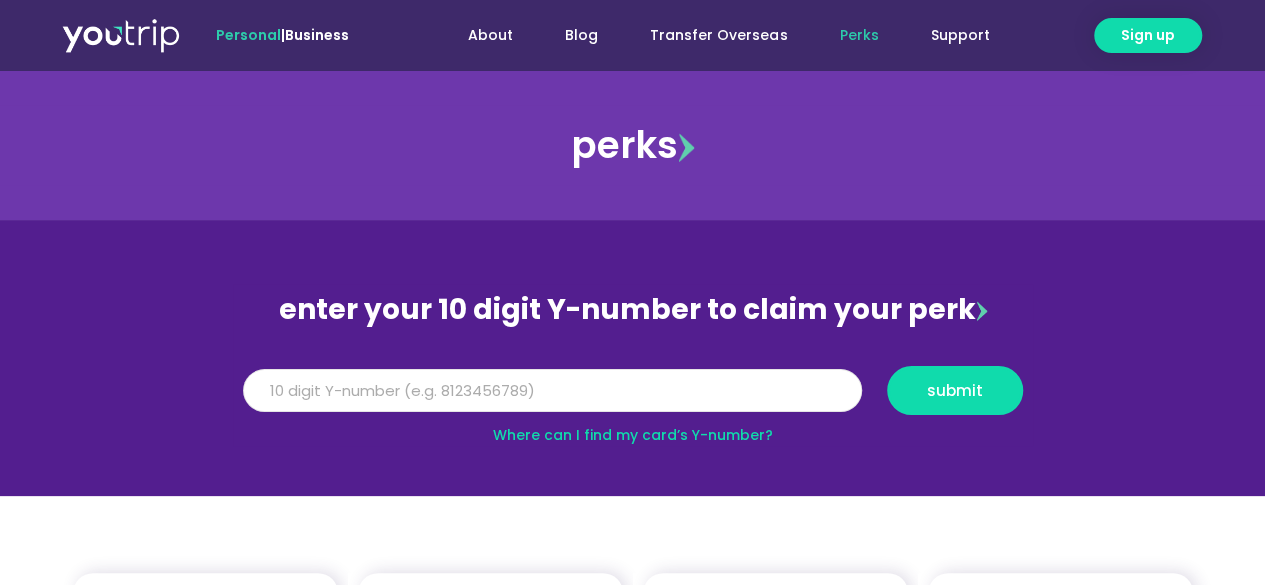 click on "Y Number" at bounding box center (552, 391) 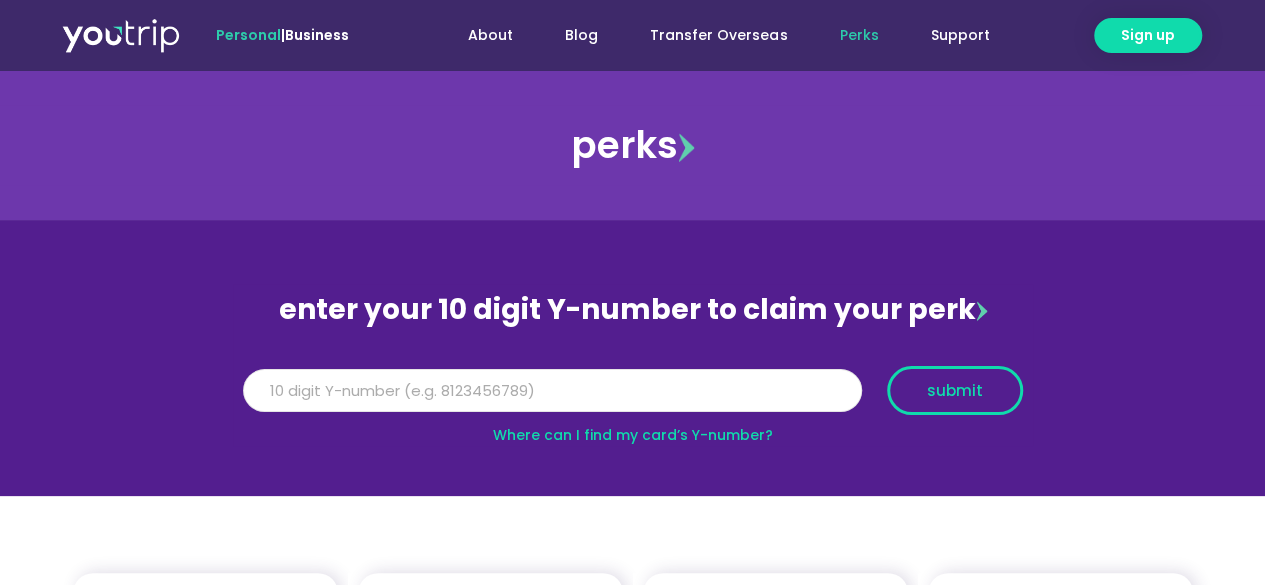 type on "555-163-4801" 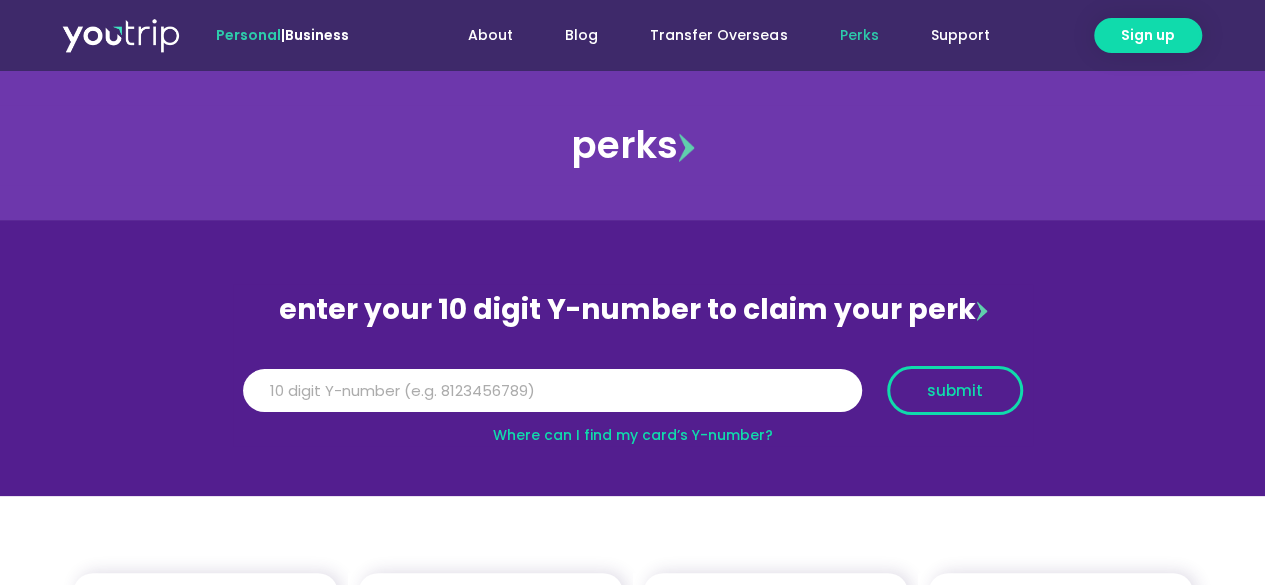 click on "submit" at bounding box center [955, 390] 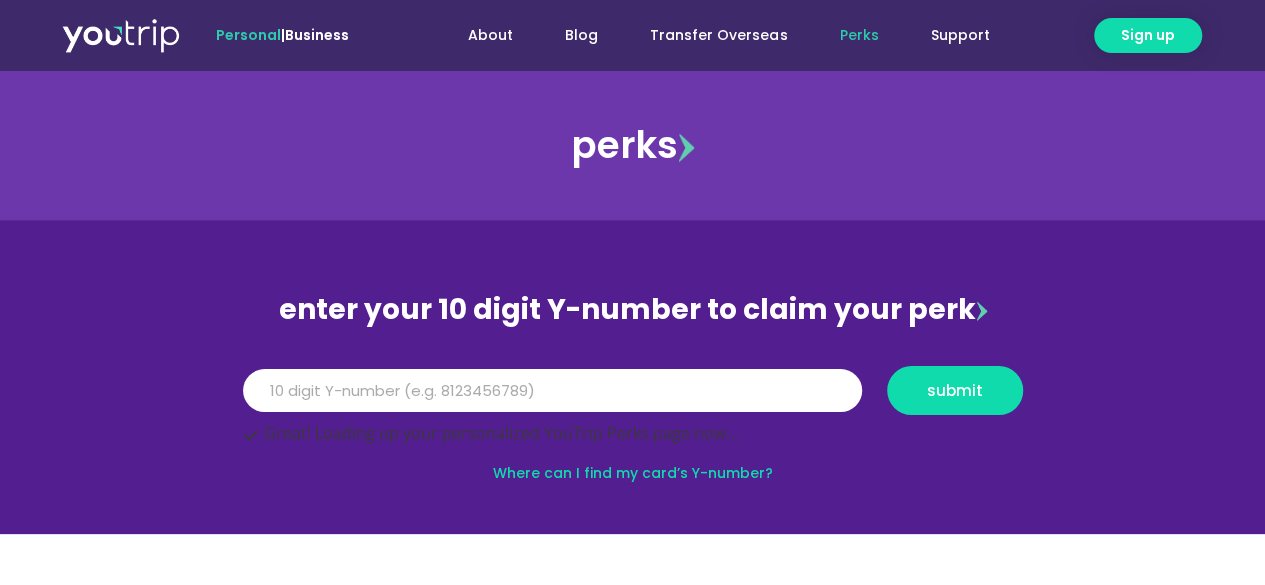 scroll, scrollTop: 145, scrollLeft: 0, axis: vertical 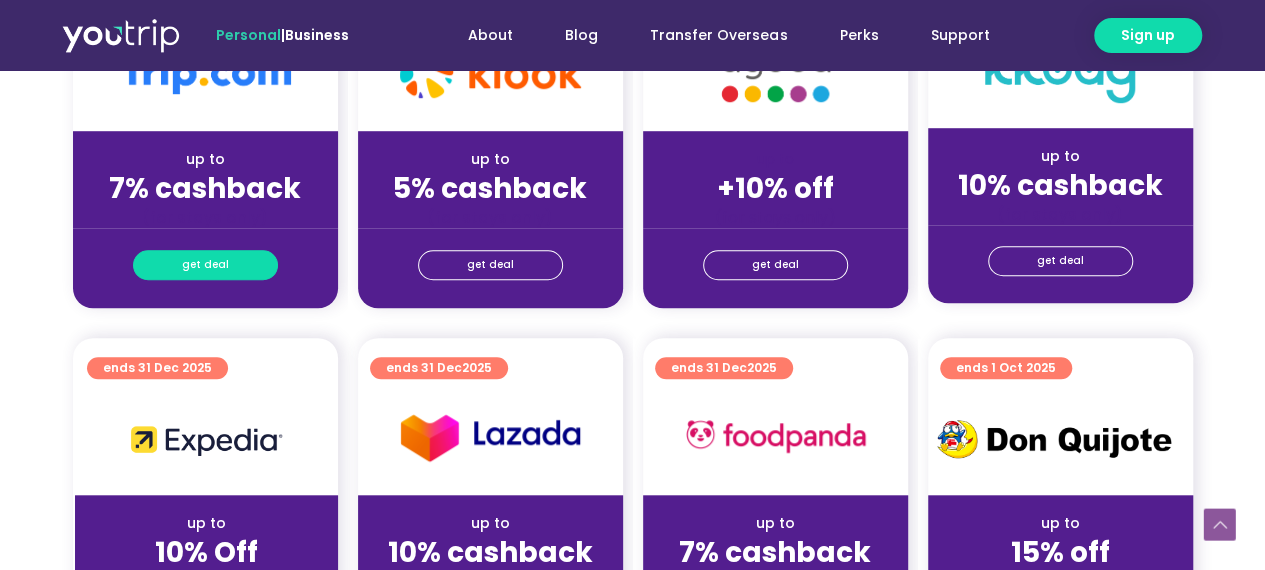 click on "get deal" at bounding box center [205, 265] 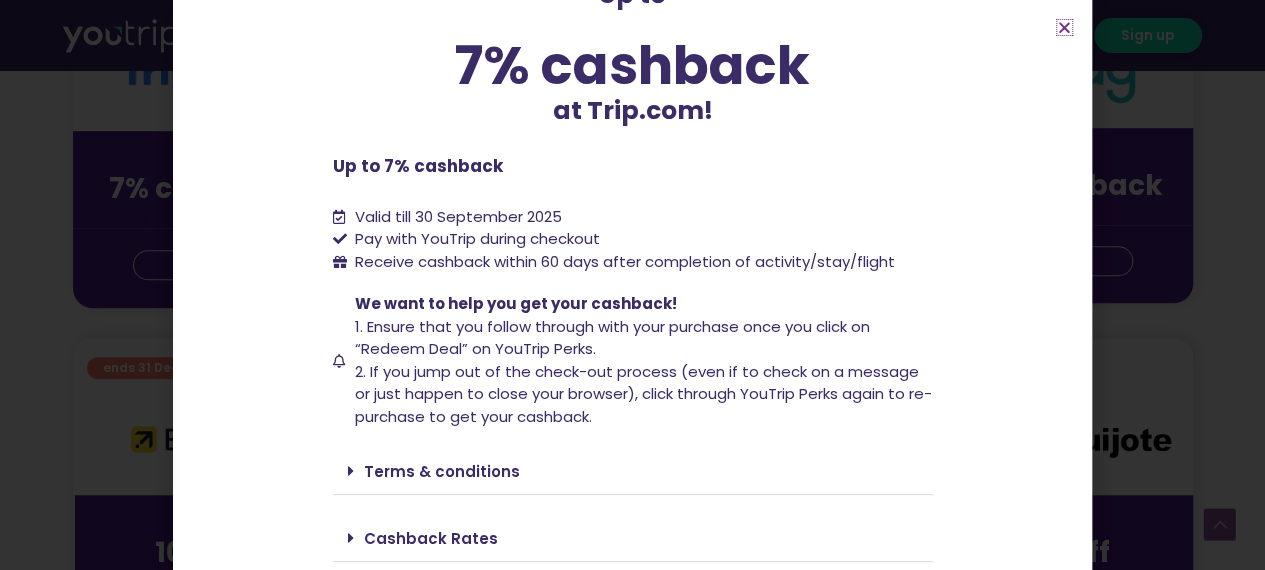 scroll, scrollTop: 192, scrollLeft: 0, axis: vertical 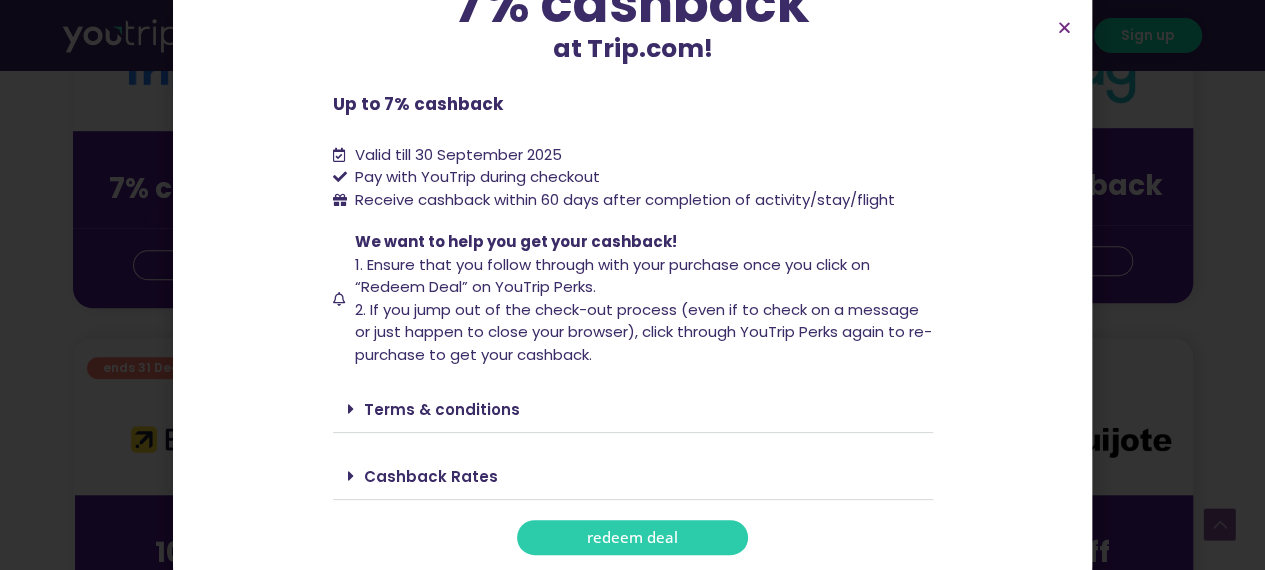 click on "redeem deal" at bounding box center [632, 537] 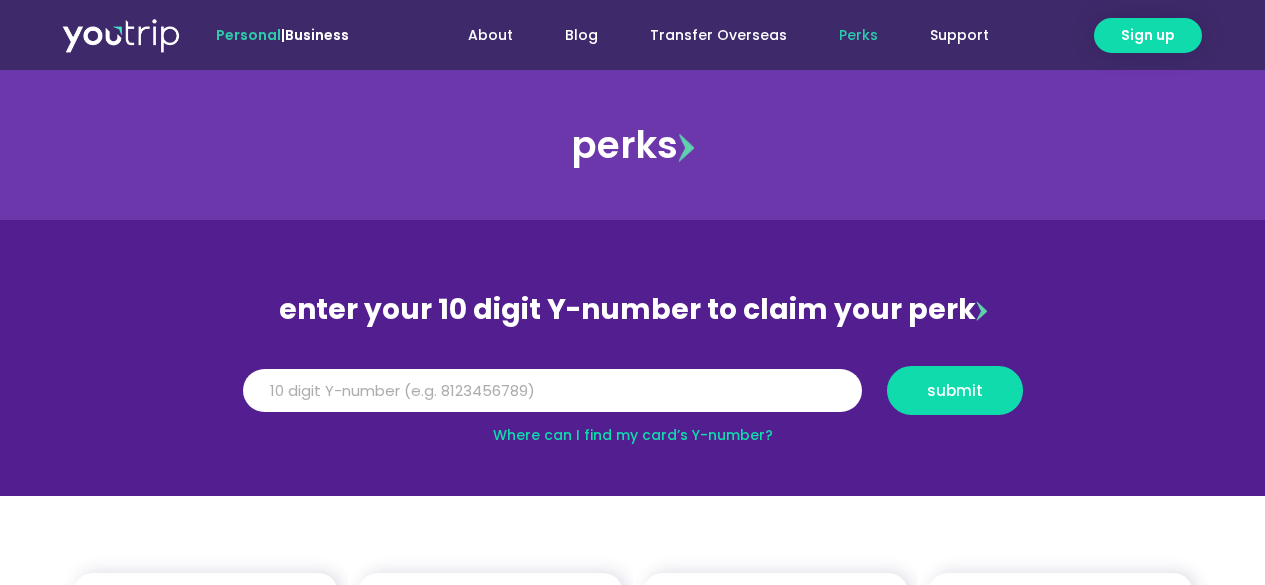 scroll, scrollTop: 0, scrollLeft: 0, axis: both 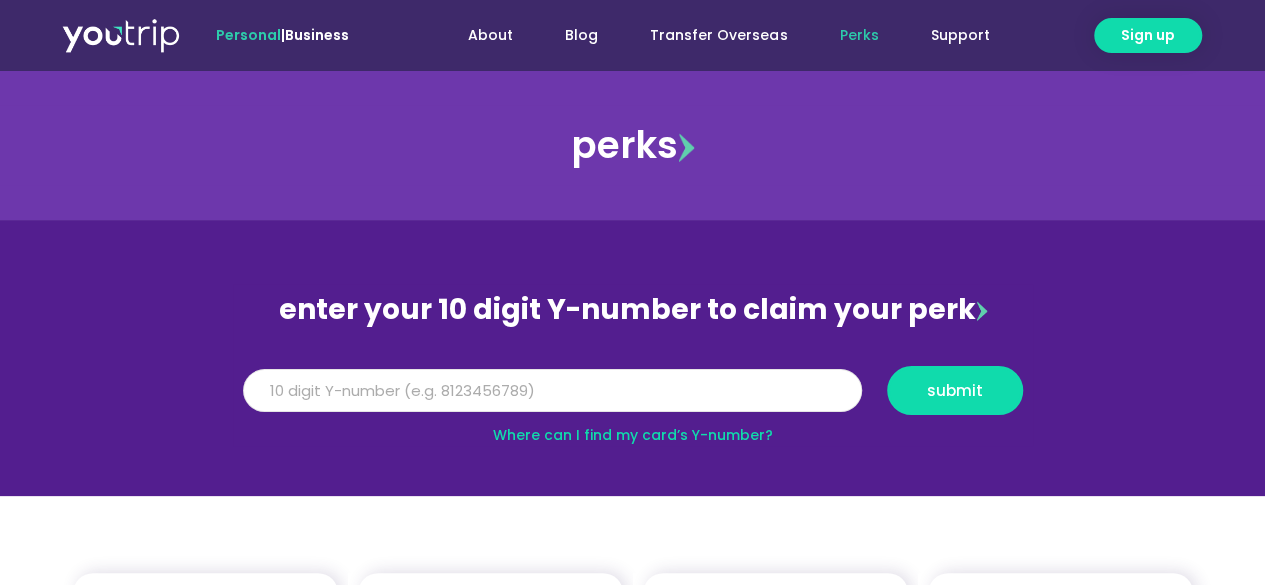 click on "Y Number" at bounding box center (552, 391) 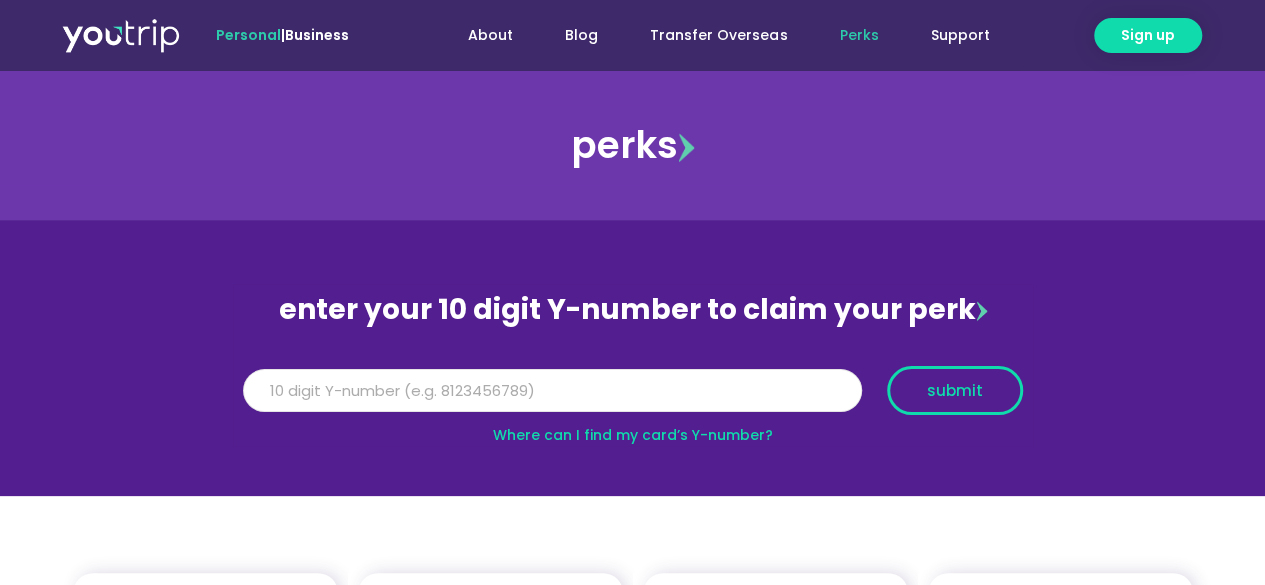 type on "555-163-4801" 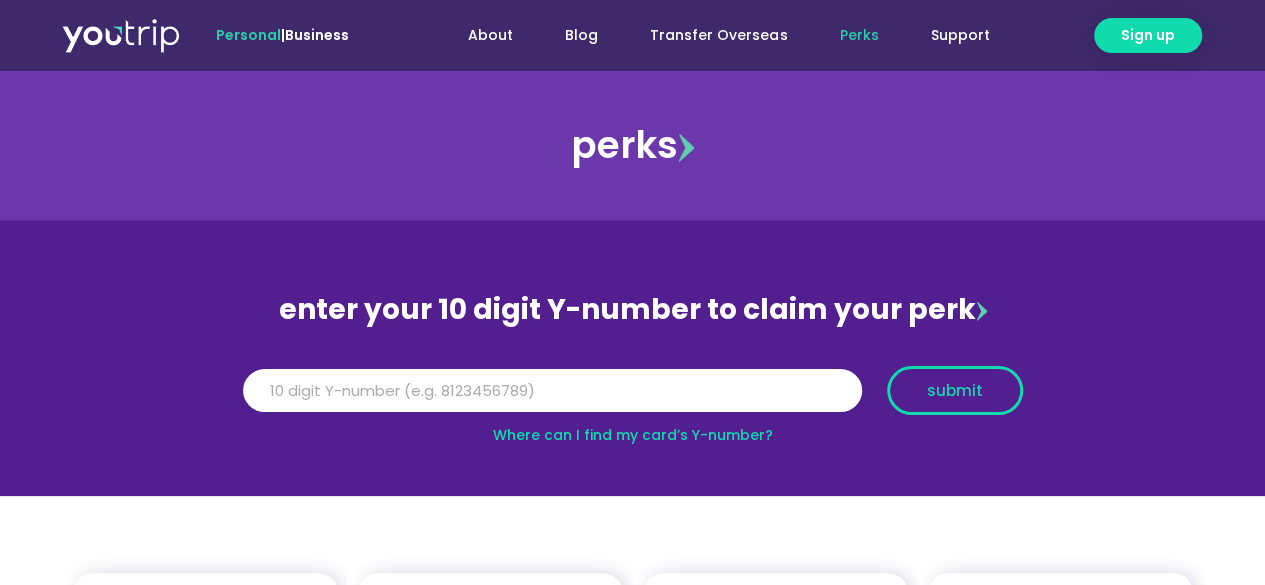 click on "submit" at bounding box center (955, 390) 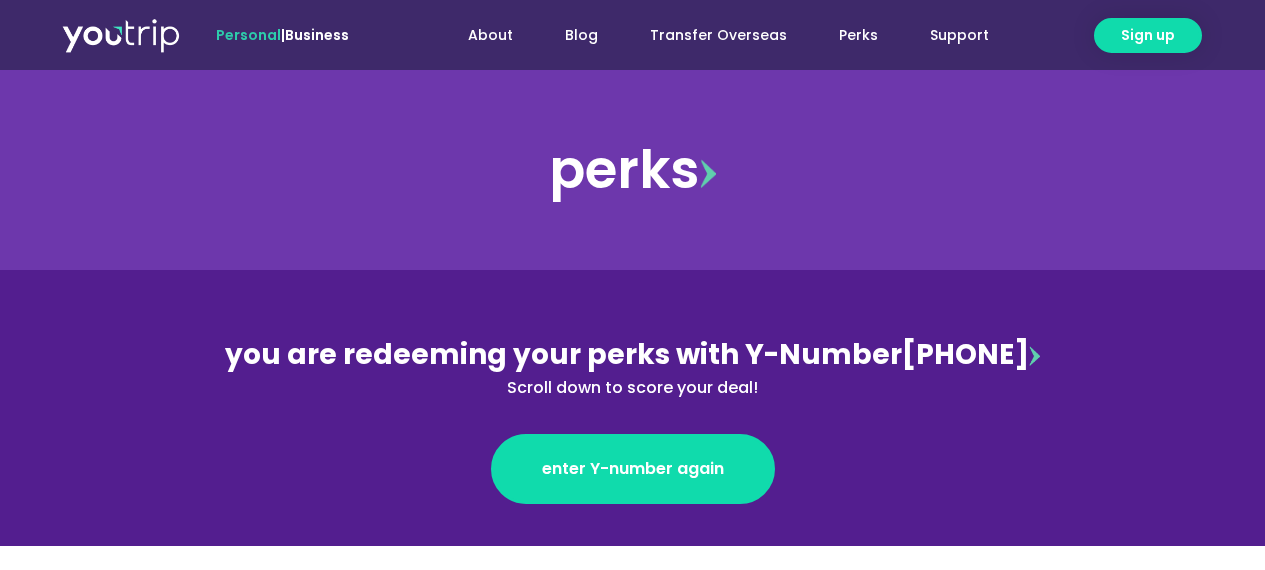 scroll, scrollTop: 0, scrollLeft: 0, axis: both 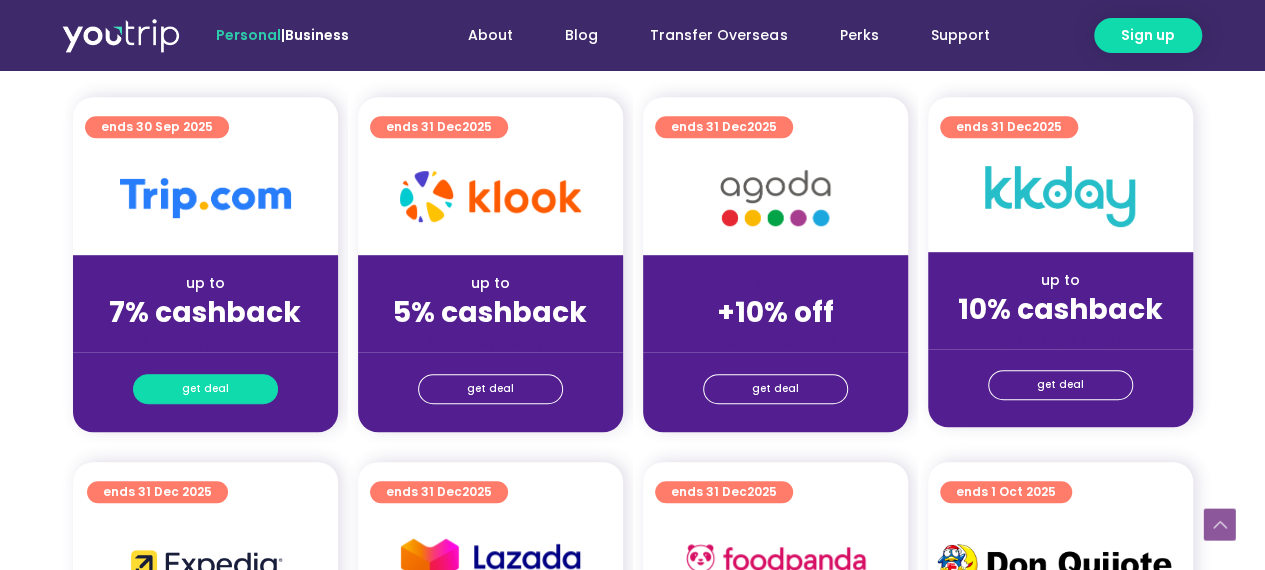 click on "get deal" at bounding box center (205, 389) 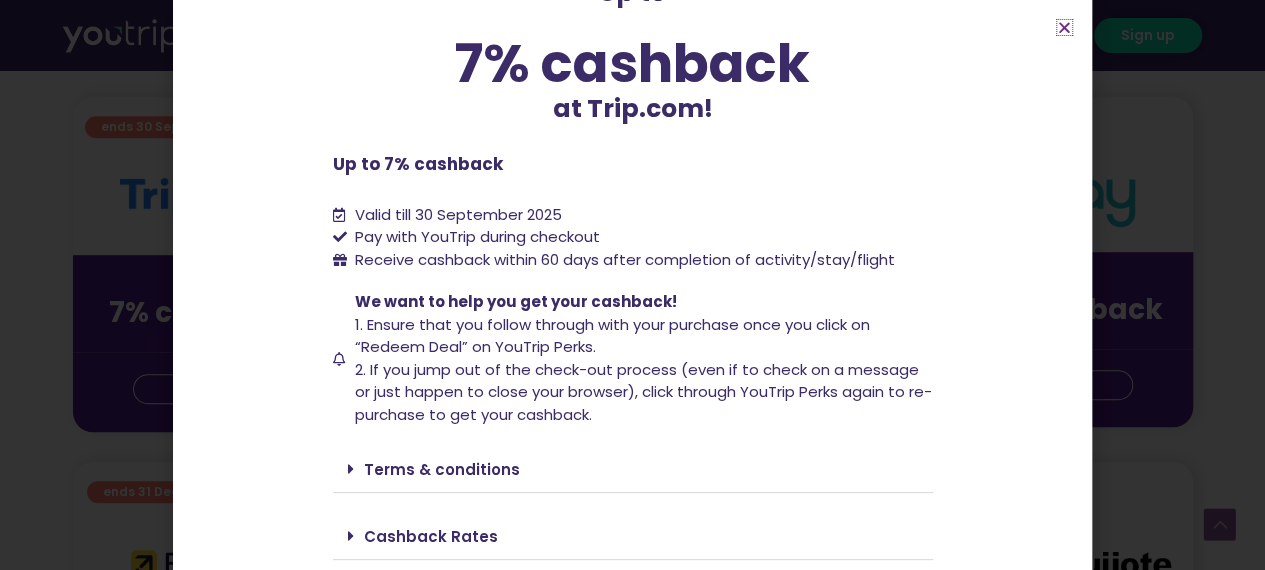 scroll, scrollTop: 192, scrollLeft: 0, axis: vertical 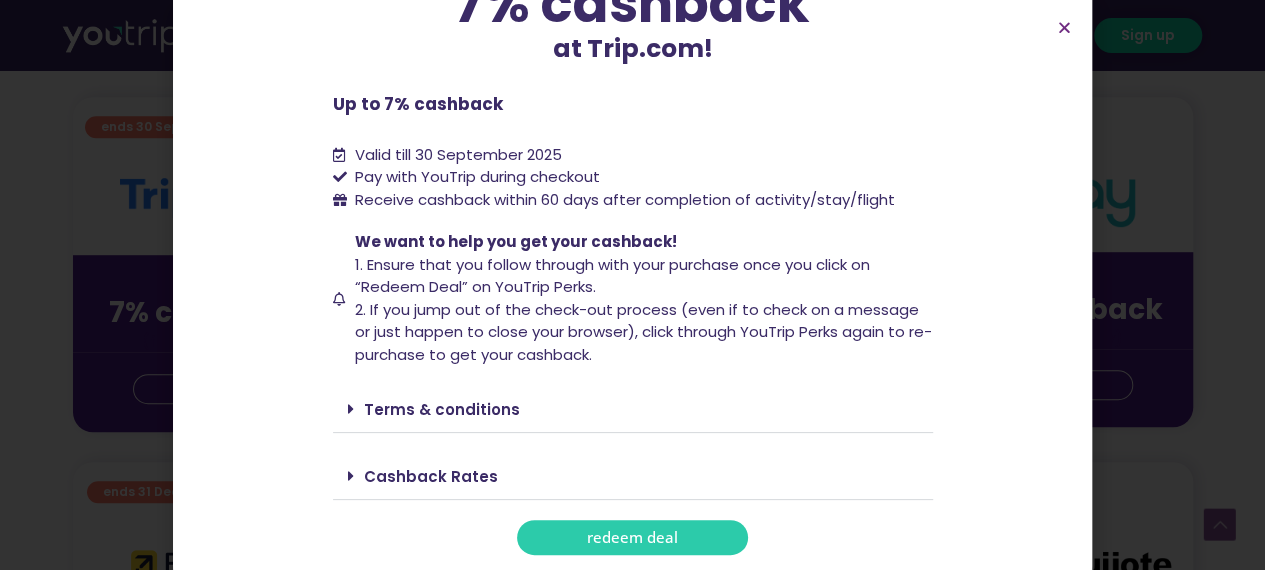 click on "redeem deal" at bounding box center (632, 537) 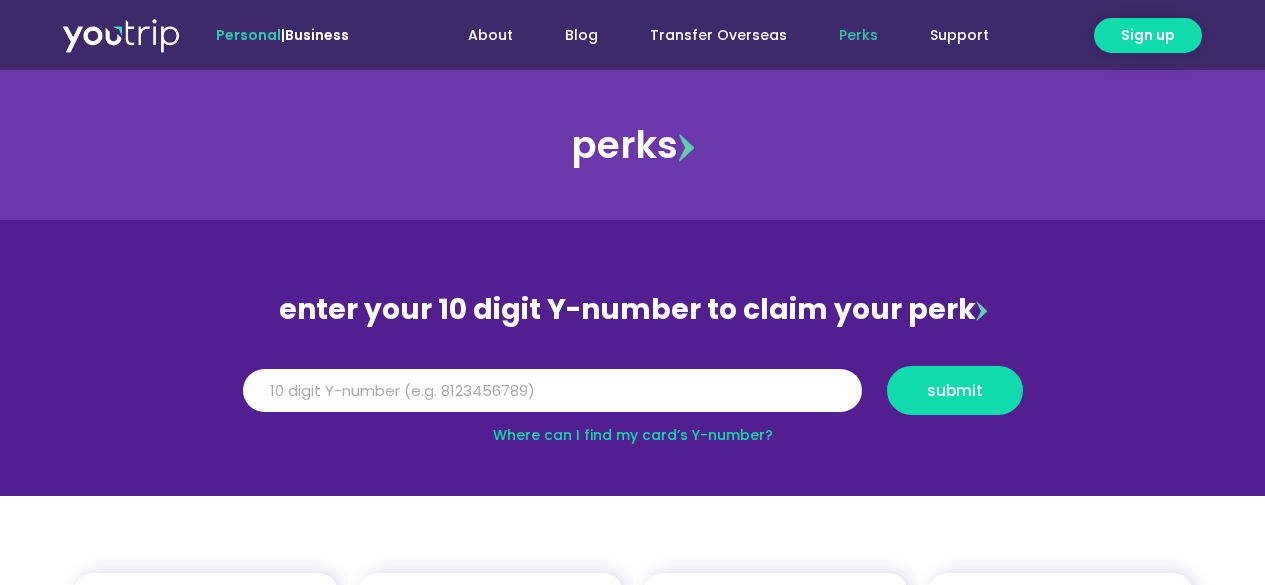 scroll, scrollTop: 0, scrollLeft: 0, axis: both 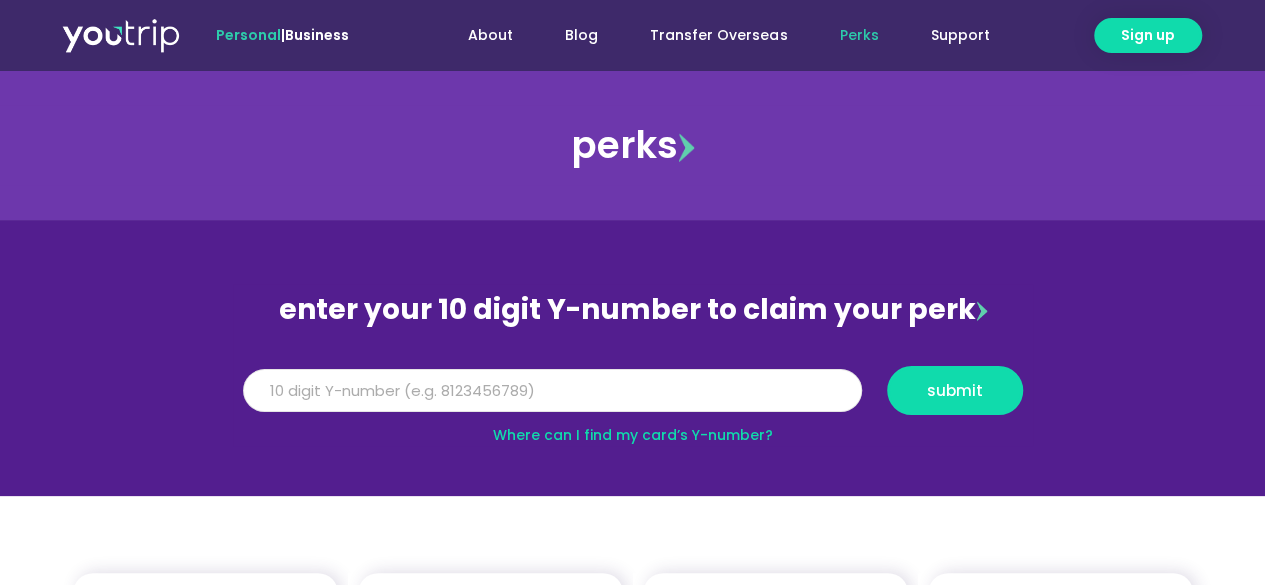 click on "Y Number" at bounding box center [552, 391] 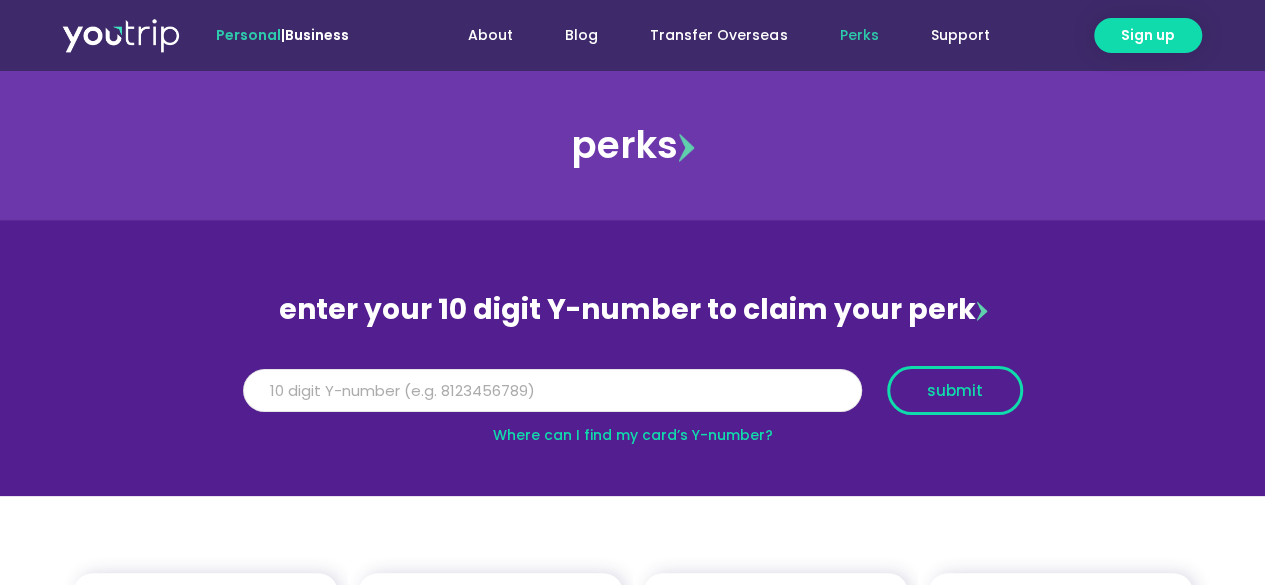 type on "[NUMBER]" 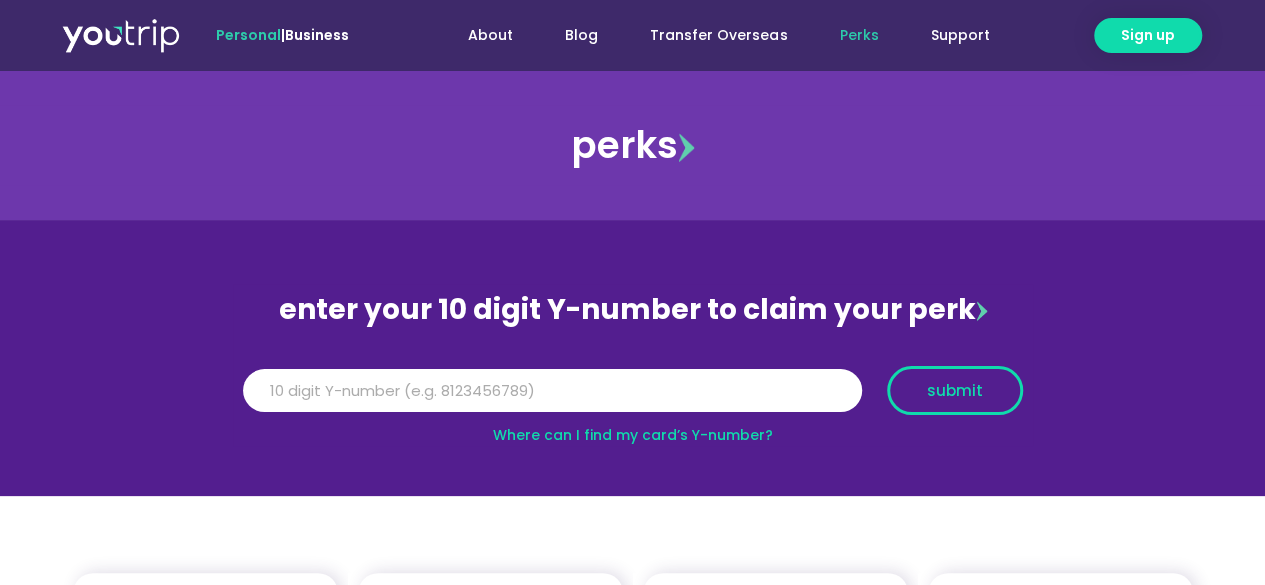 click on "submit" at bounding box center [955, 390] 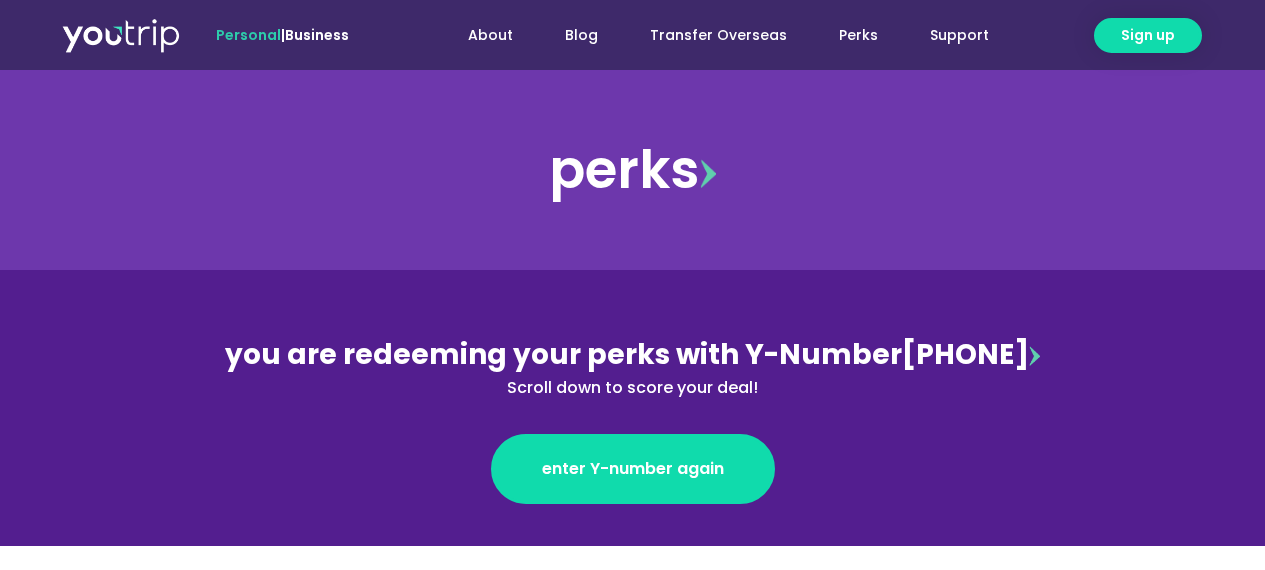 scroll, scrollTop: 0, scrollLeft: 0, axis: both 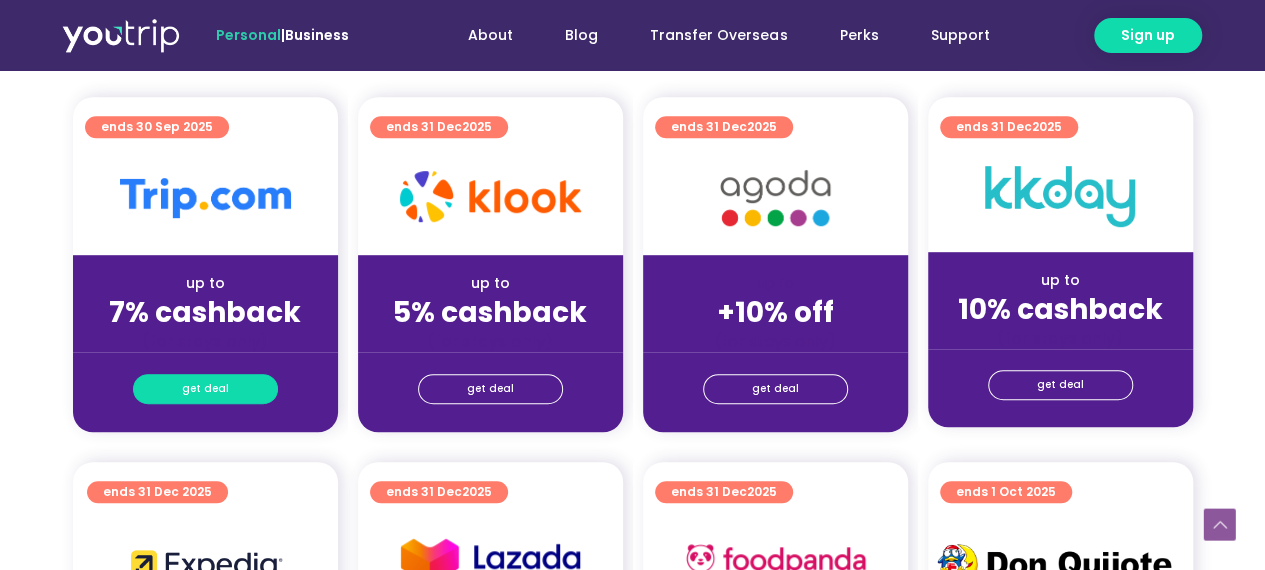 click on "get deal" at bounding box center (205, 389) 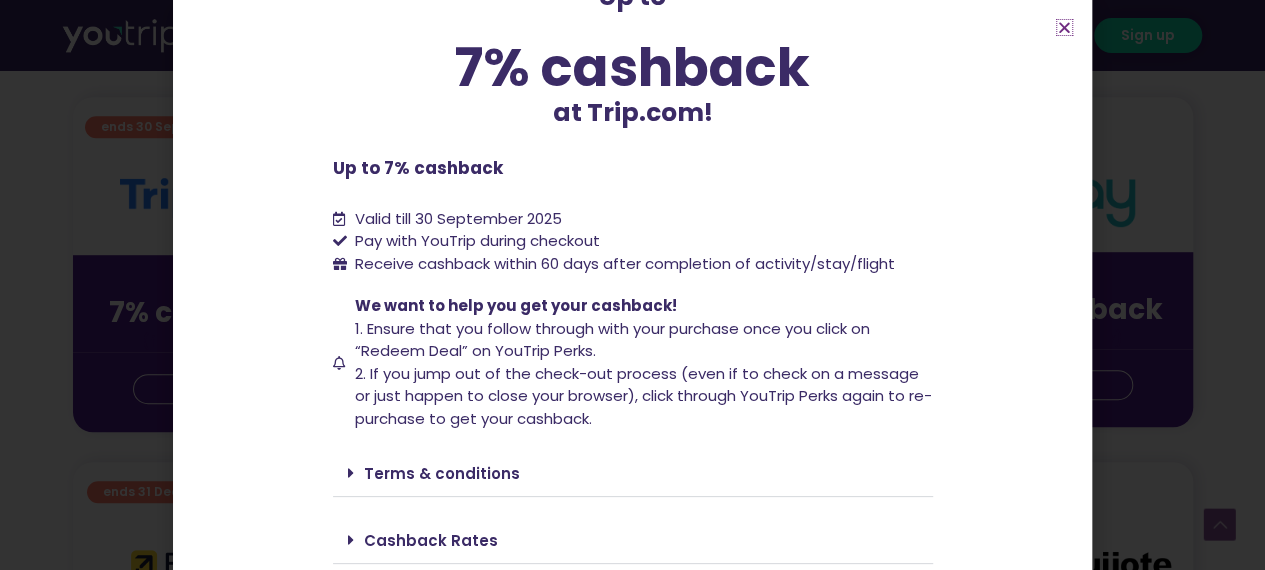 scroll, scrollTop: 192, scrollLeft: 0, axis: vertical 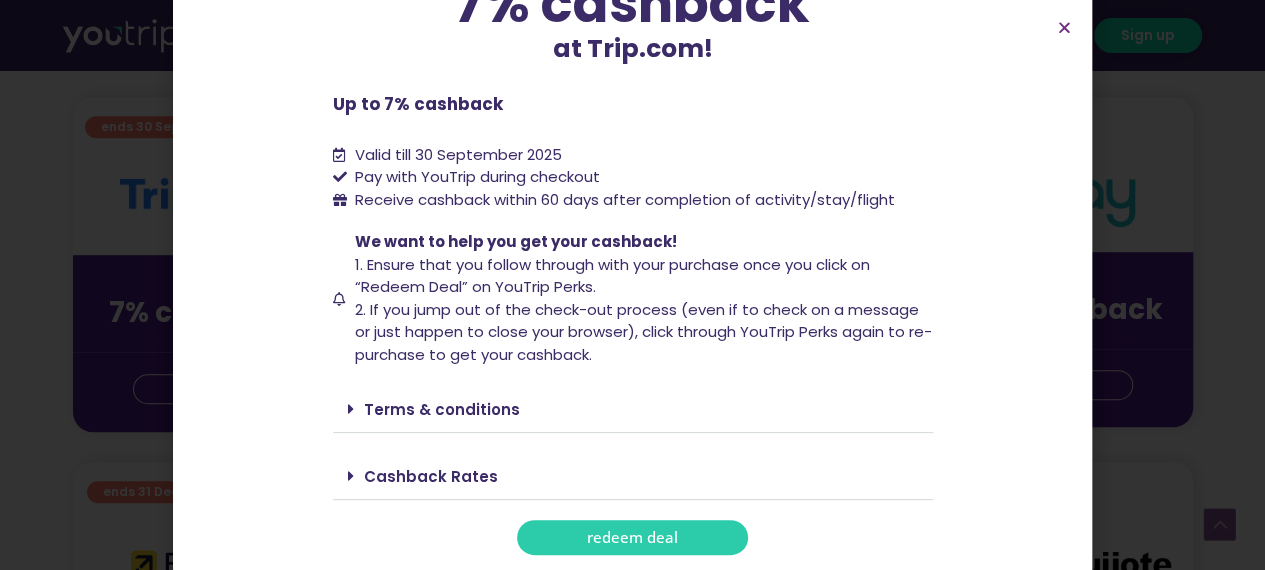 click on "redeem deal" at bounding box center [632, 537] 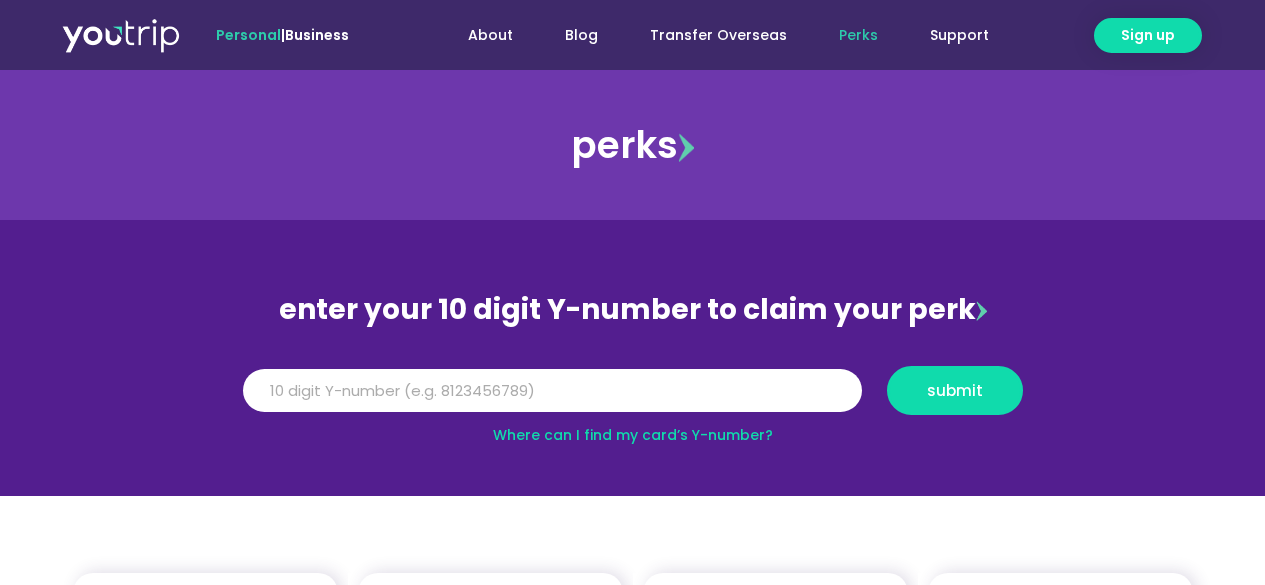 scroll, scrollTop: 0, scrollLeft: 0, axis: both 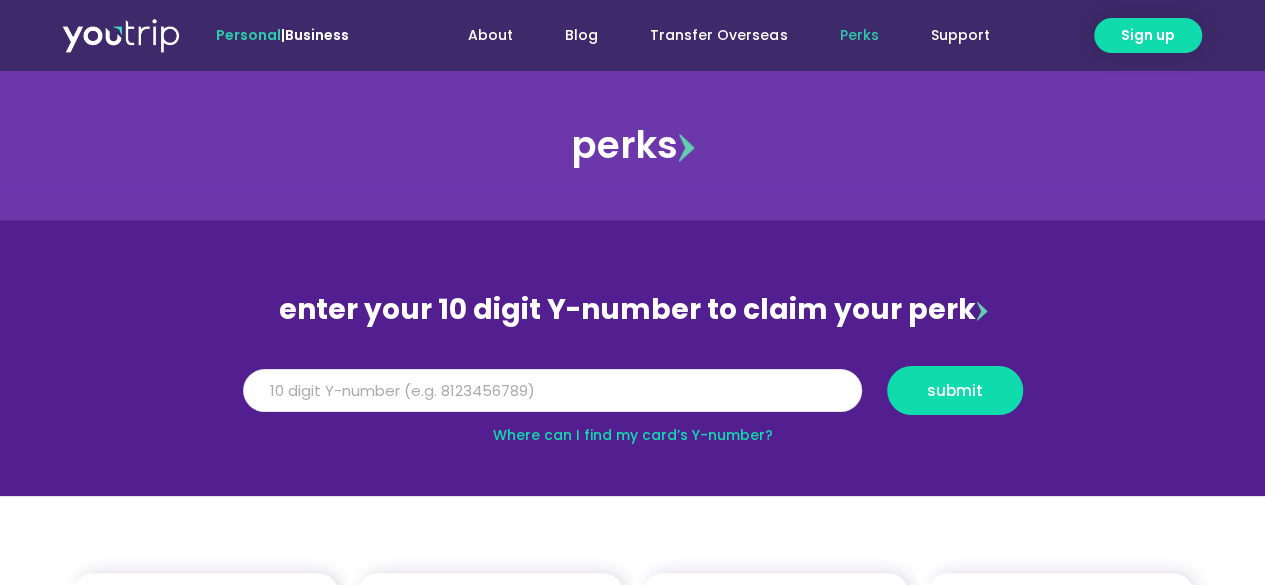 click on "Y Number" at bounding box center (552, 391) 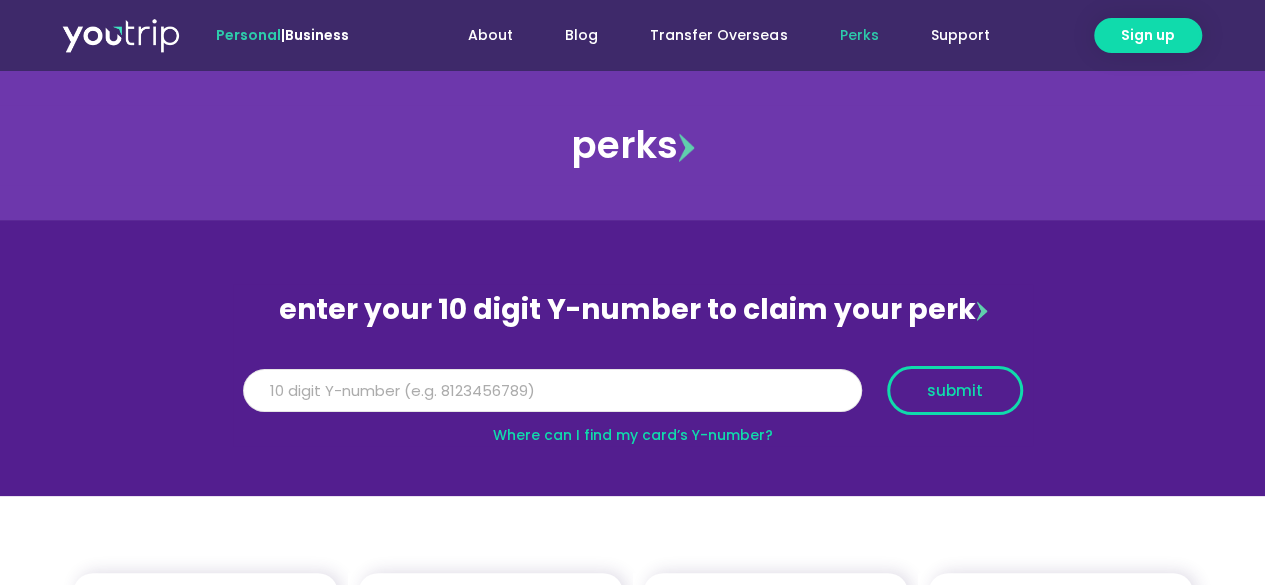 type on "[PHONE]" 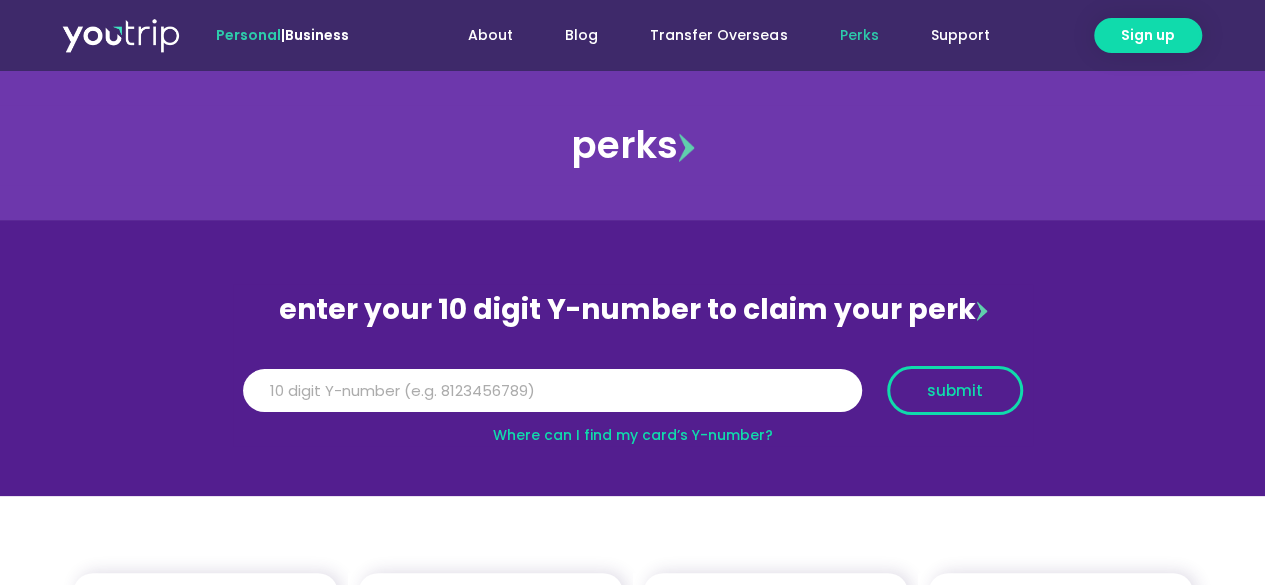click on "submit" at bounding box center [955, 390] 